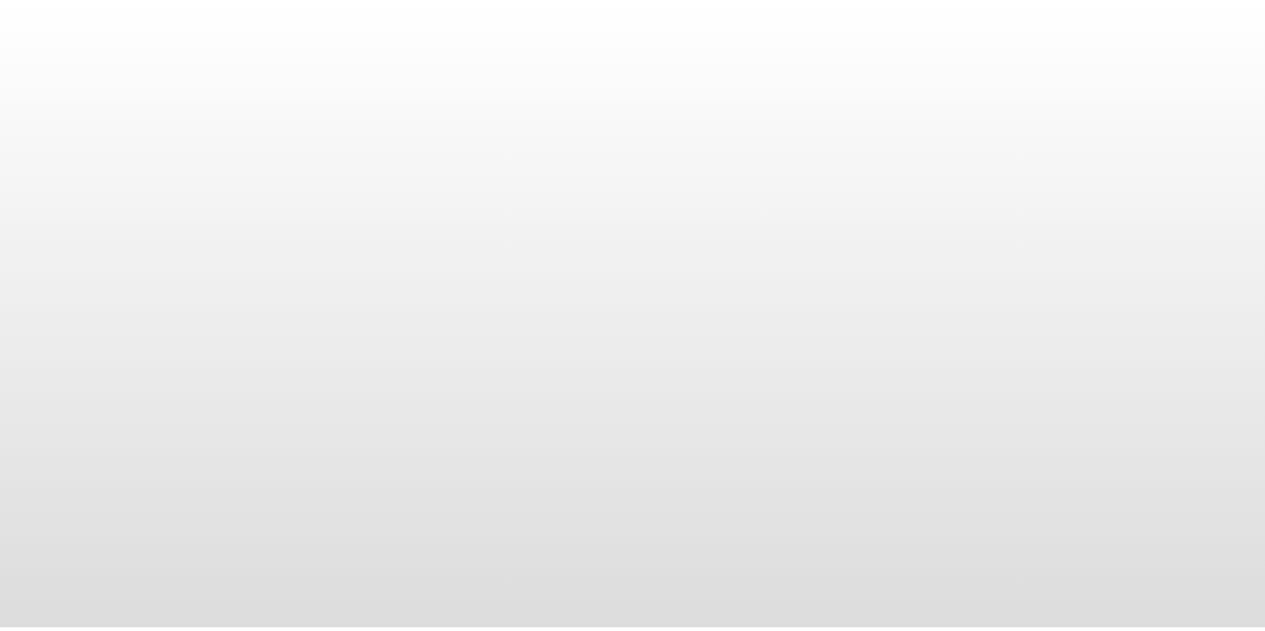 scroll, scrollTop: 0, scrollLeft: 0, axis: both 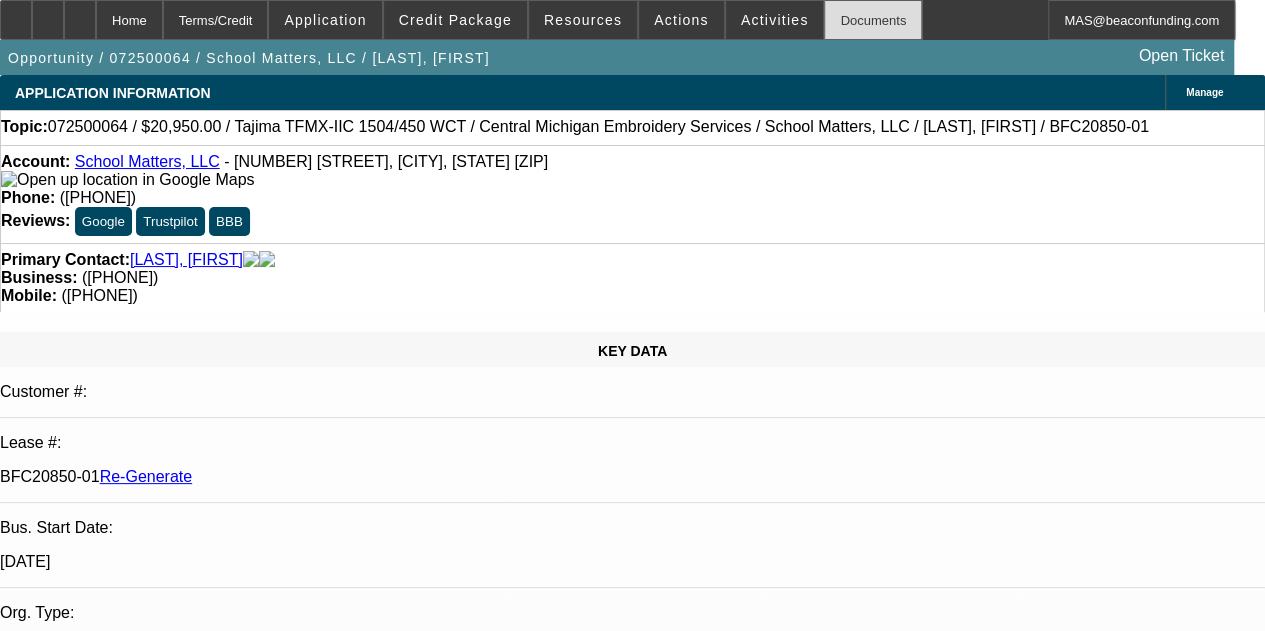click on "Documents" at bounding box center (873, 20) 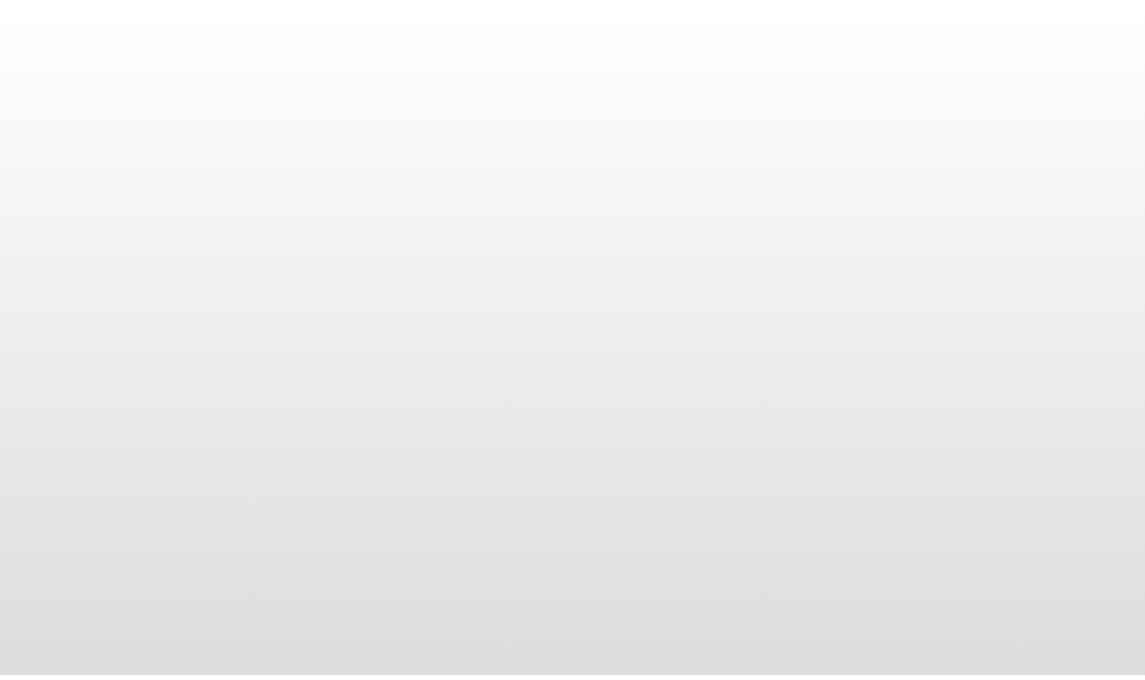 scroll, scrollTop: 0, scrollLeft: 0, axis: both 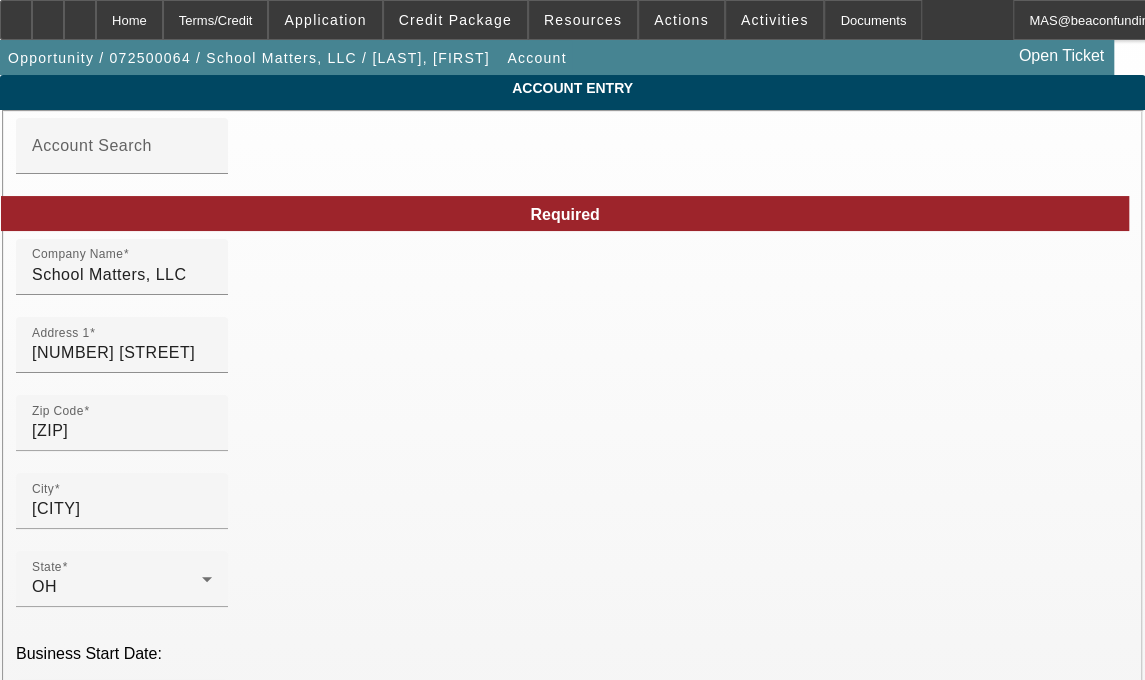 click on "County" at bounding box center (59, 1795) 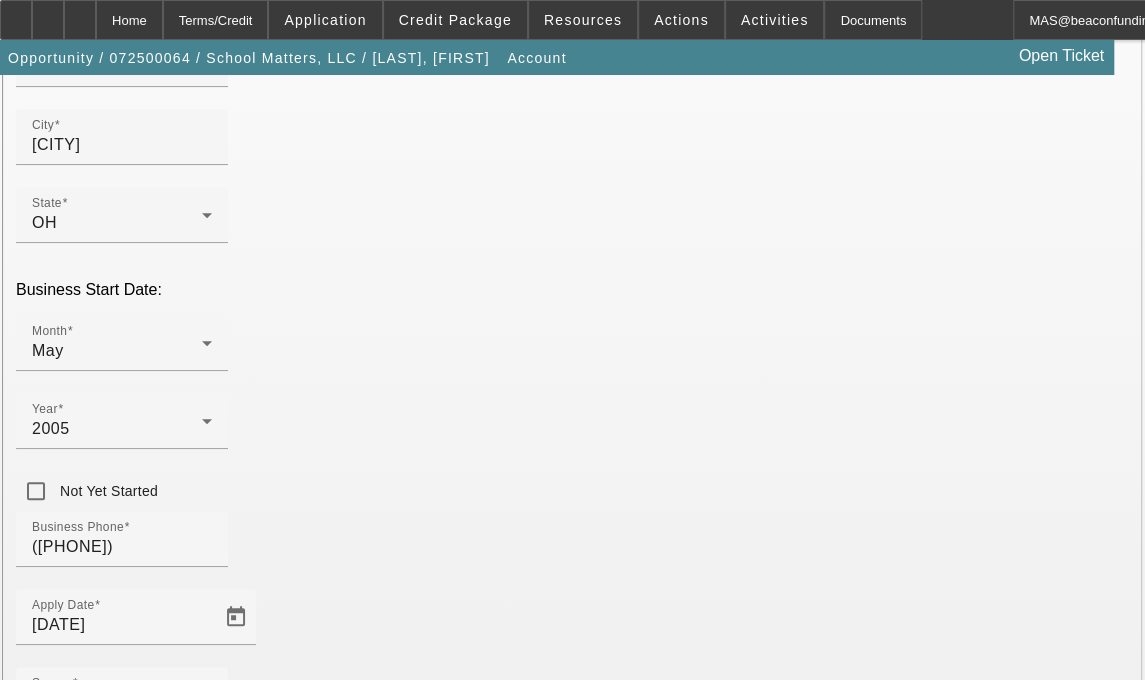 scroll, scrollTop: 419, scrollLeft: 0, axis: vertical 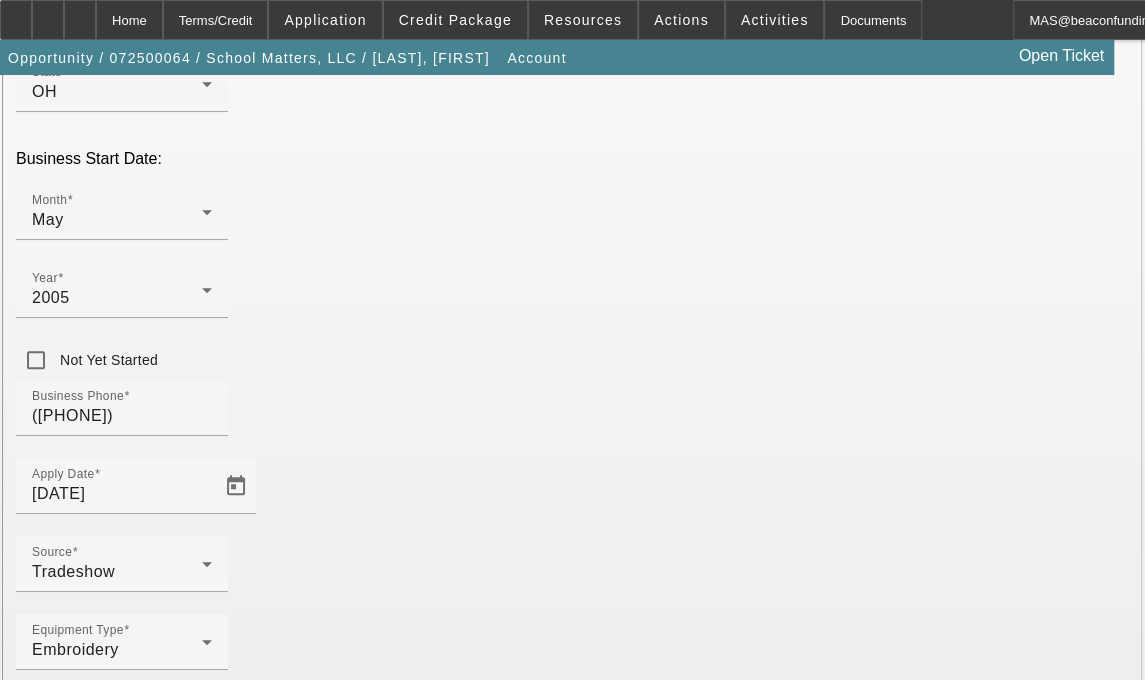 type on "Wood" 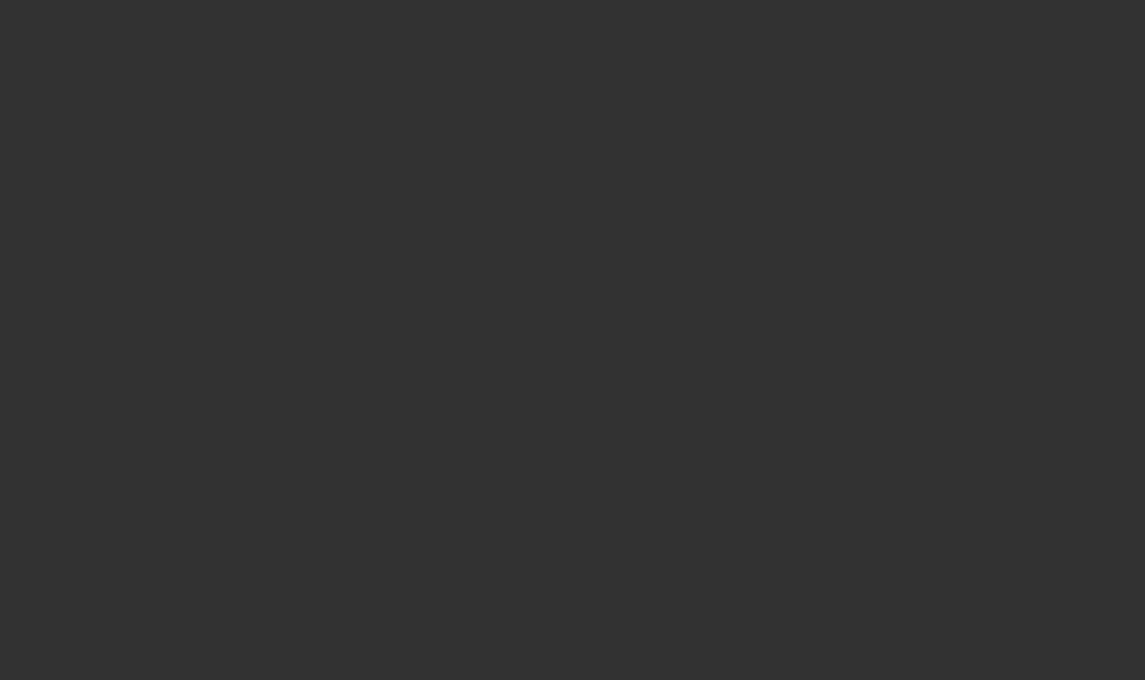 scroll, scrollTop: 0, scrollLeft: 0, axis: both 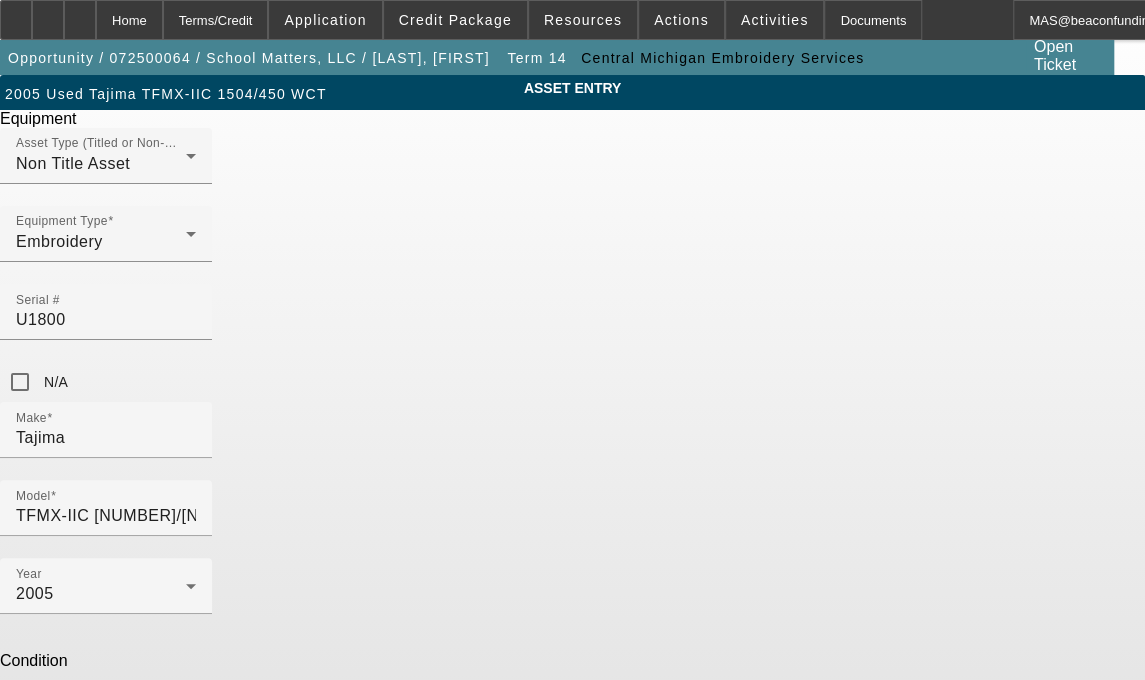 click on "4 head machine" at bounding box center [106, 786] 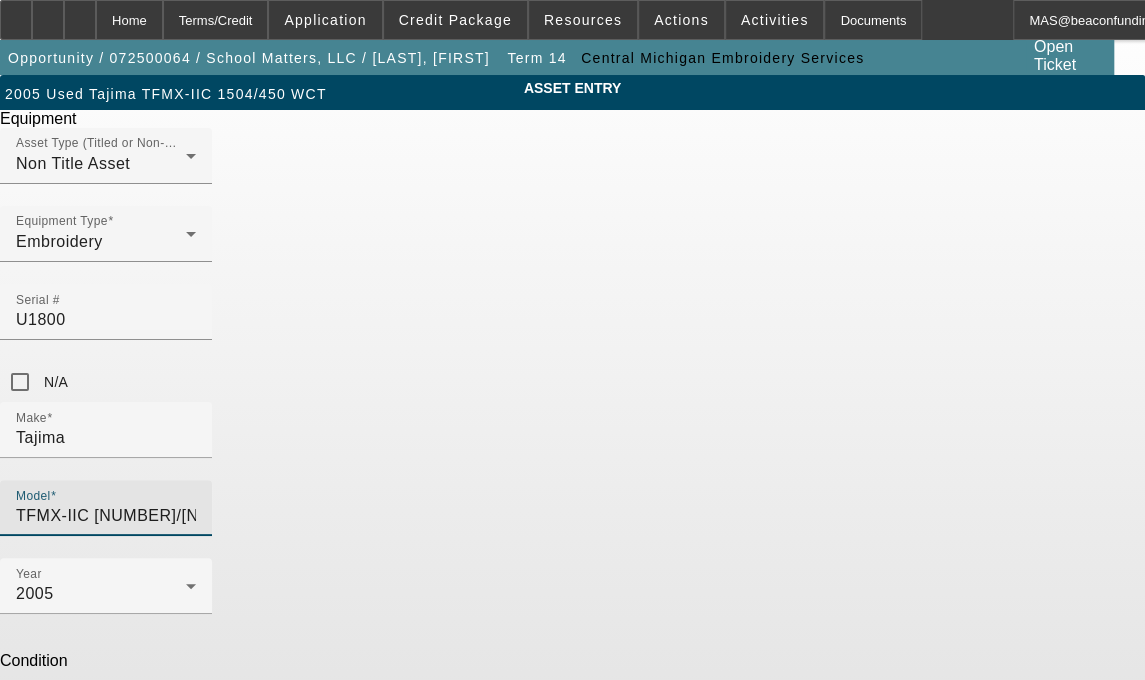 click on "TFMX-IIC [NUMBER]/[NUMBER] WCT" at bounding box center [106, 516] 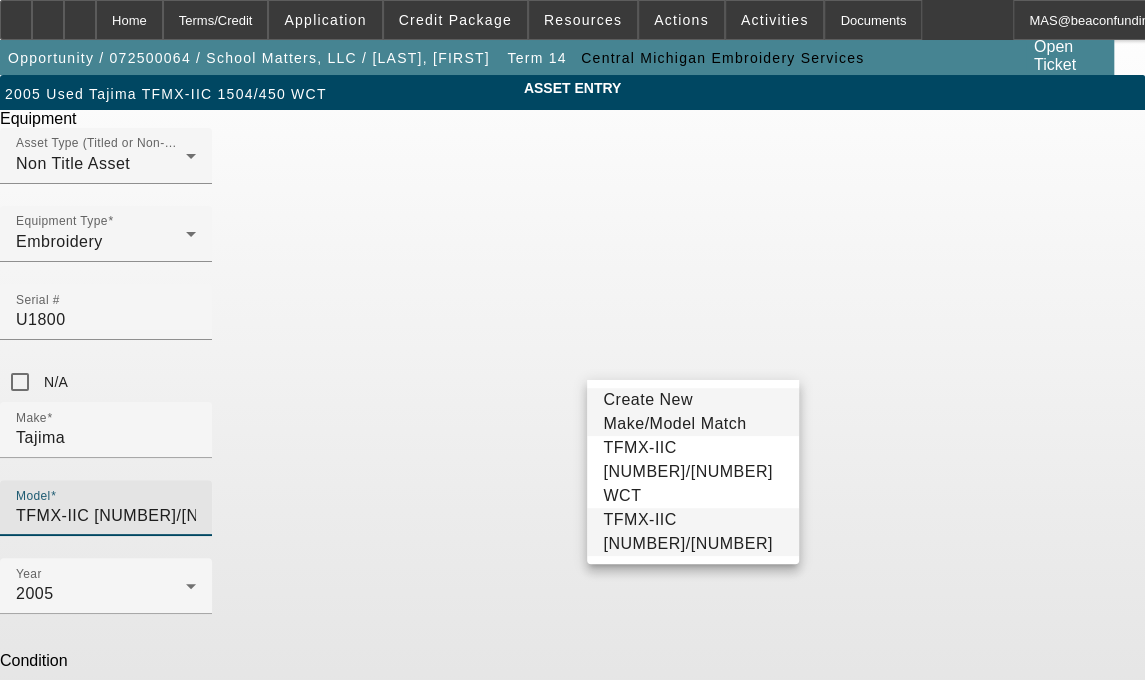 type on "TFMX-IIC [NUMBER]/[NUMBER]" 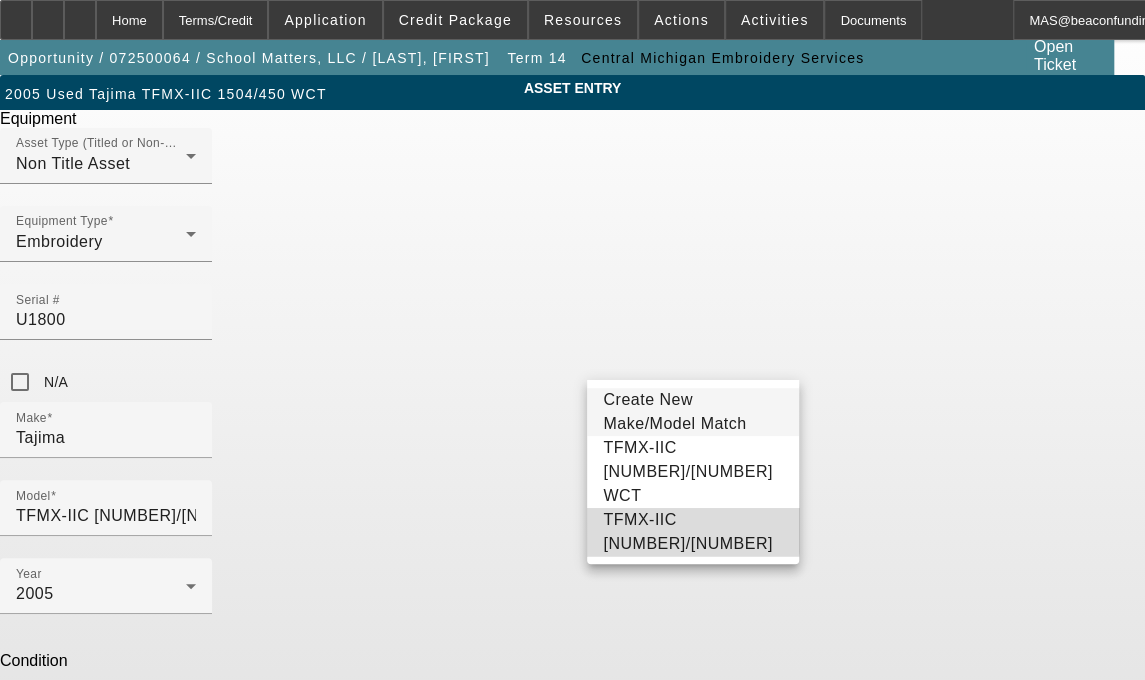 click on "TFMX-IIC [NUMBER]/[NUMBER]" at bounding box center [687, 531] 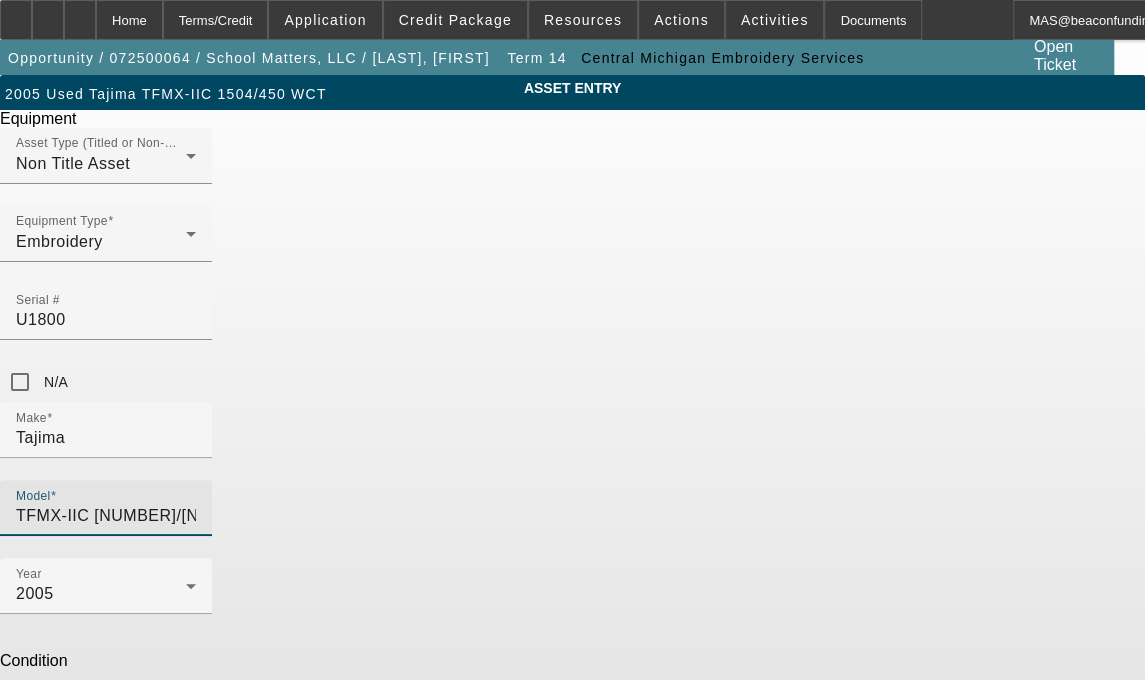 click on "4 head machine" at bounding box center [106, 786] 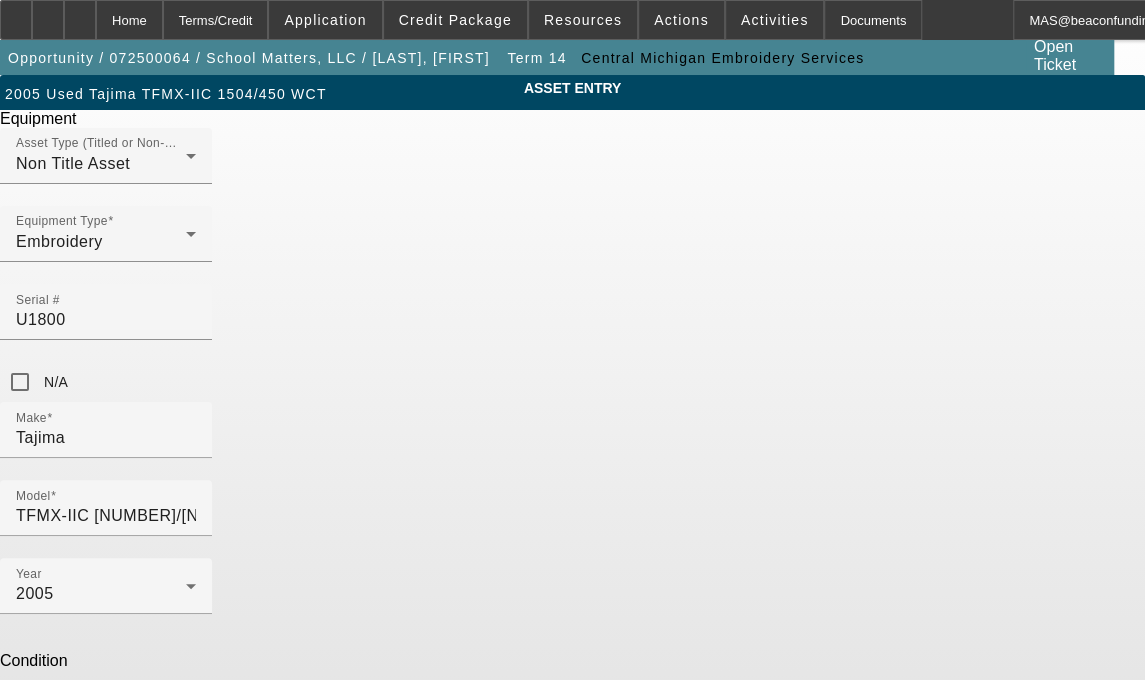 type on "4 Head / 15 Needle Stretch Embroidery Machine includes Cap Drivers and Tubular Arms, (2 Sets of 4): 12, 15, 18, 480x451 Hoops, Cap Hoops, Leveling Legs and Pads, Tables" 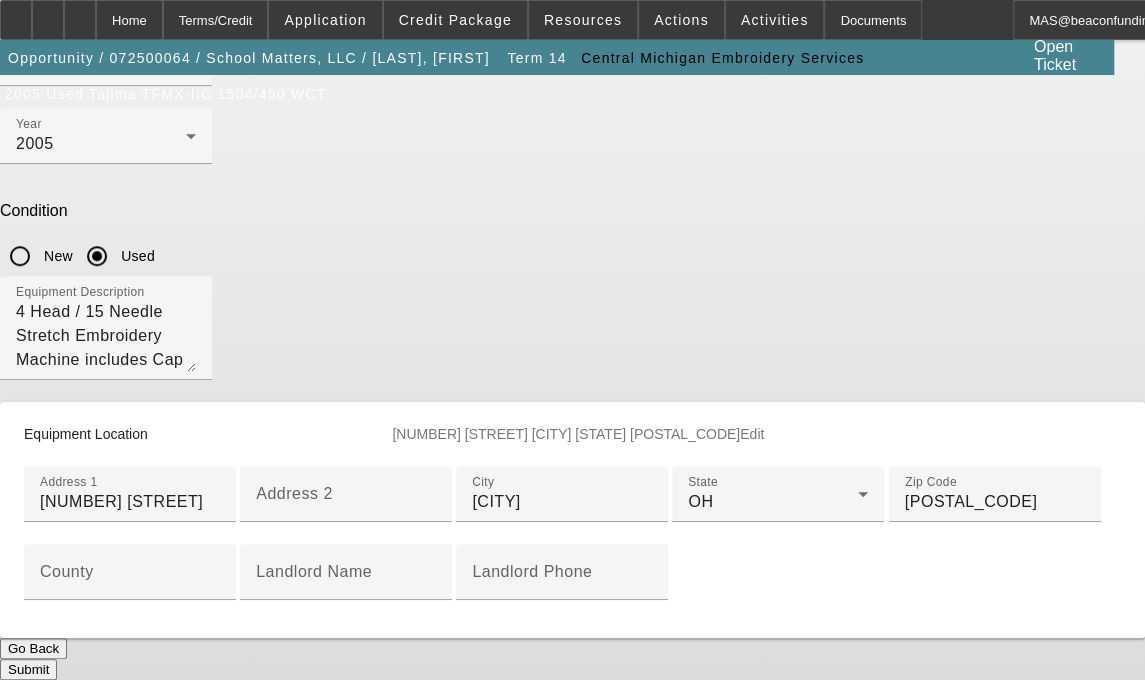 scroll, scrollTop: 626, scrollLeft: 0, axis: vertical 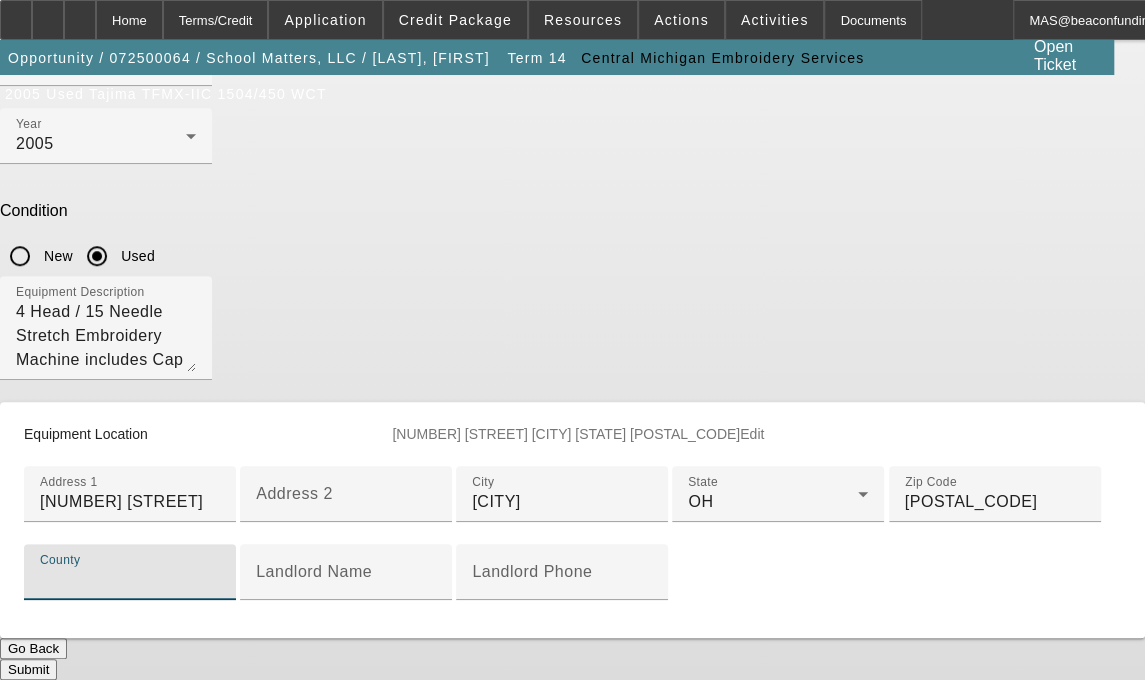 click on "County" at bounding box center [130, 580] 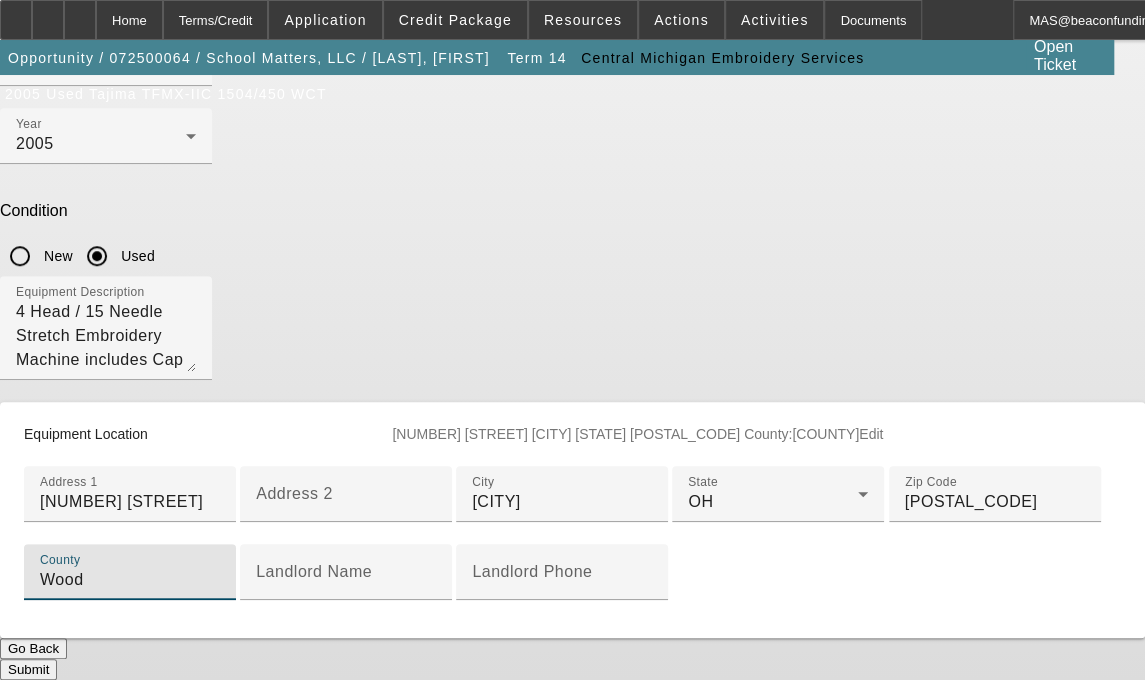 scroll, scrollTop: 756, scrollLeft: 0, axis: vertical 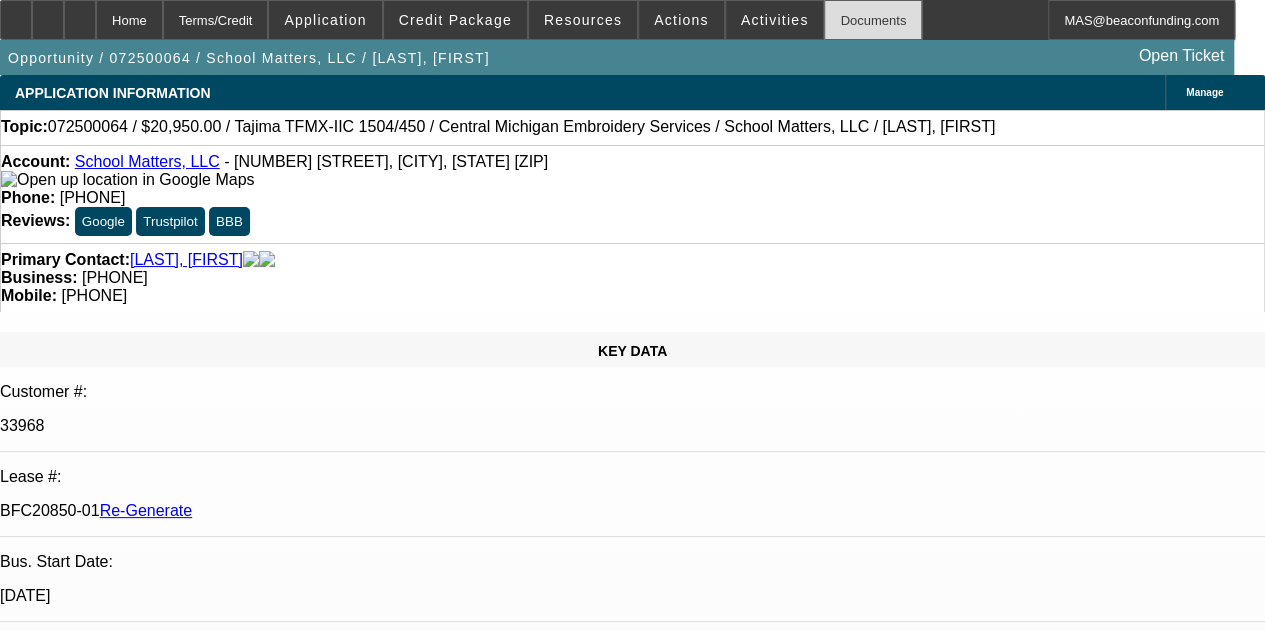 click on "Documents" at bounding box center [873, 20] 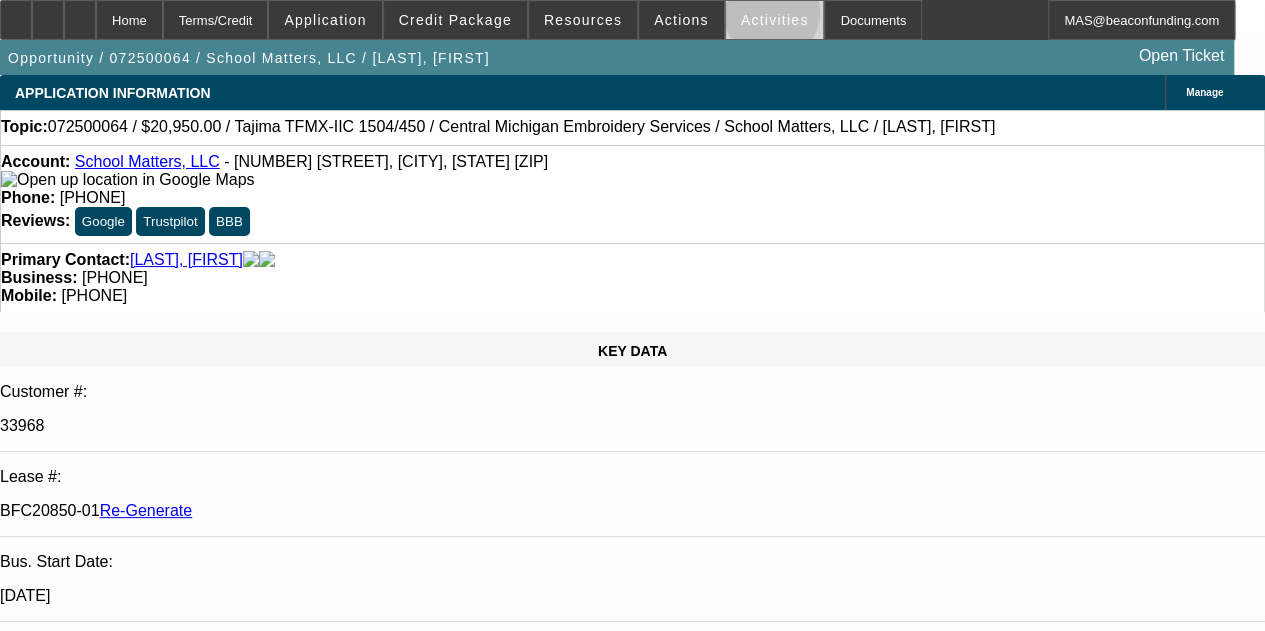 click on "Activities" at bounding box center (775, 20) 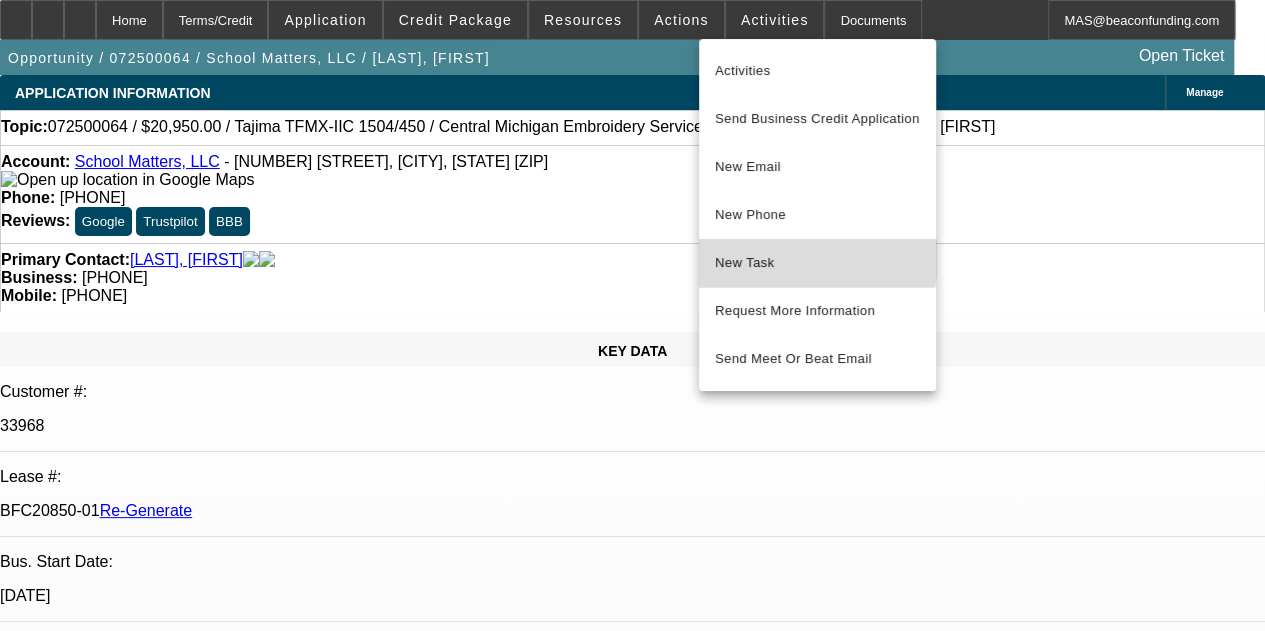 click on "New Task" at bounding box center [817, 263] 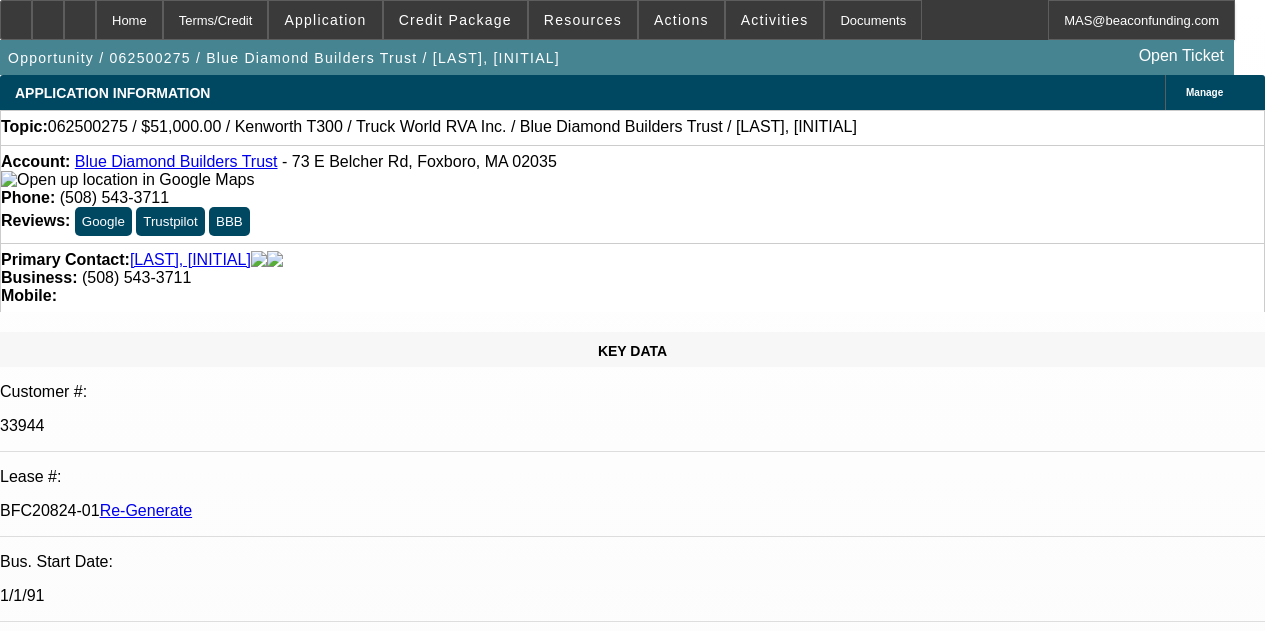 scroll, scrollTop: 0, scrollLeft: 0, axis: both 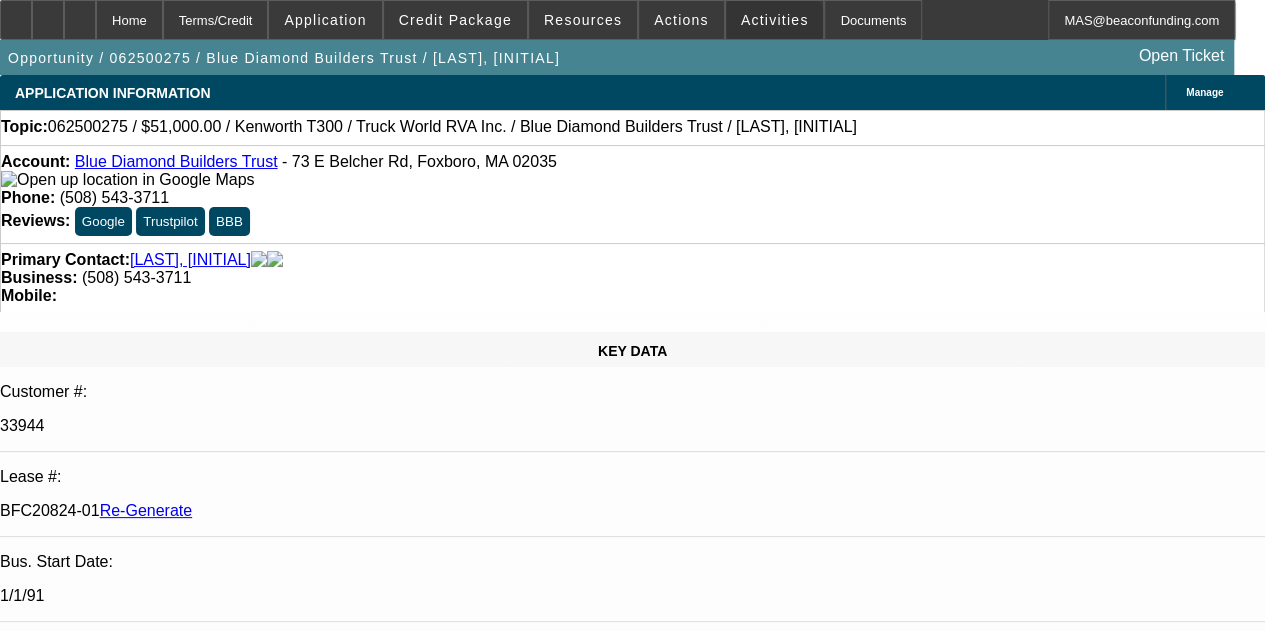 click at bounding box center [775, 20] 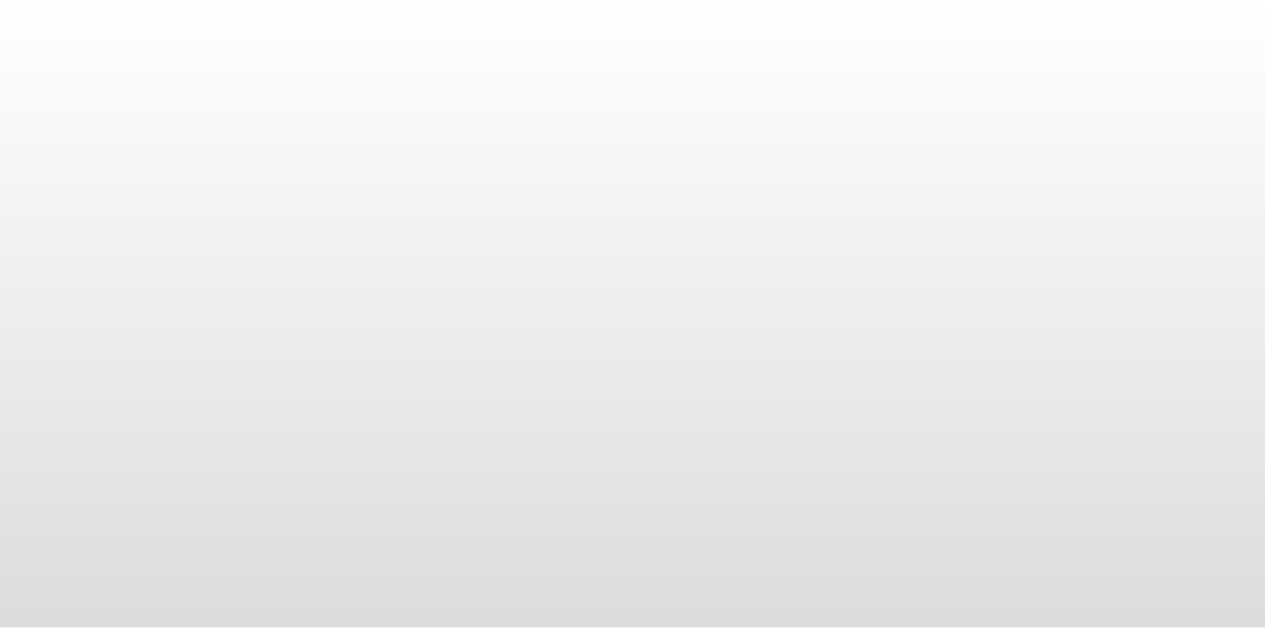 scroll, scrollTop: 0, scrollLeft: 0, axis: both 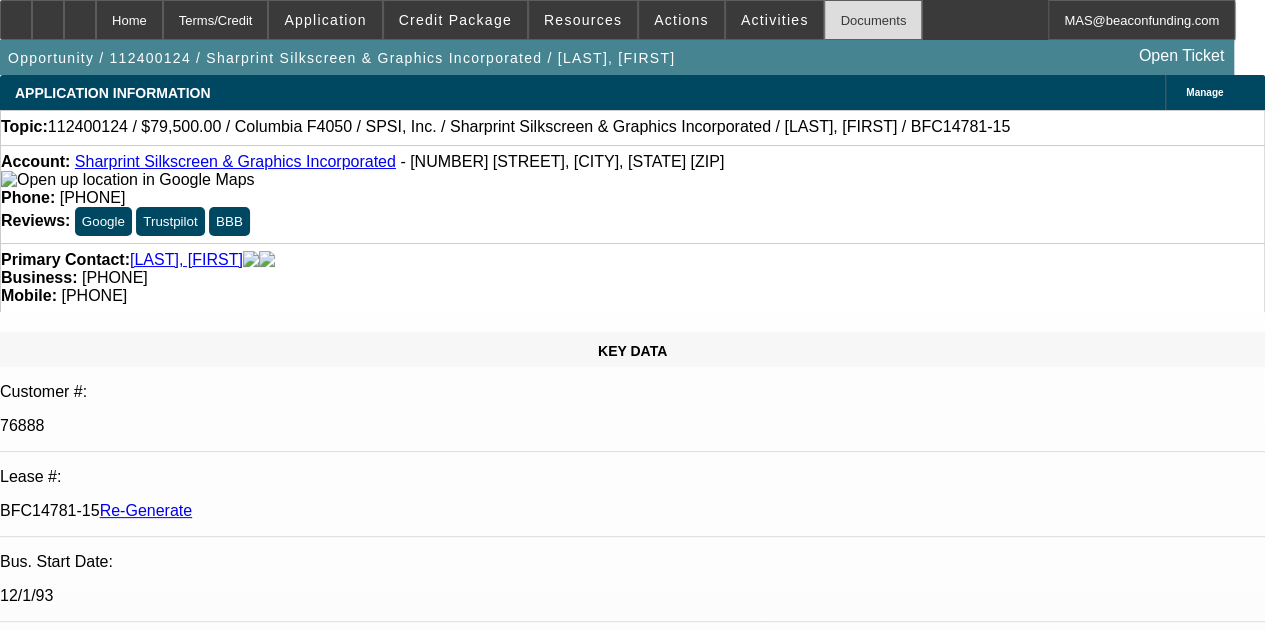 click on "Documents" at bounding box center [873, 20] 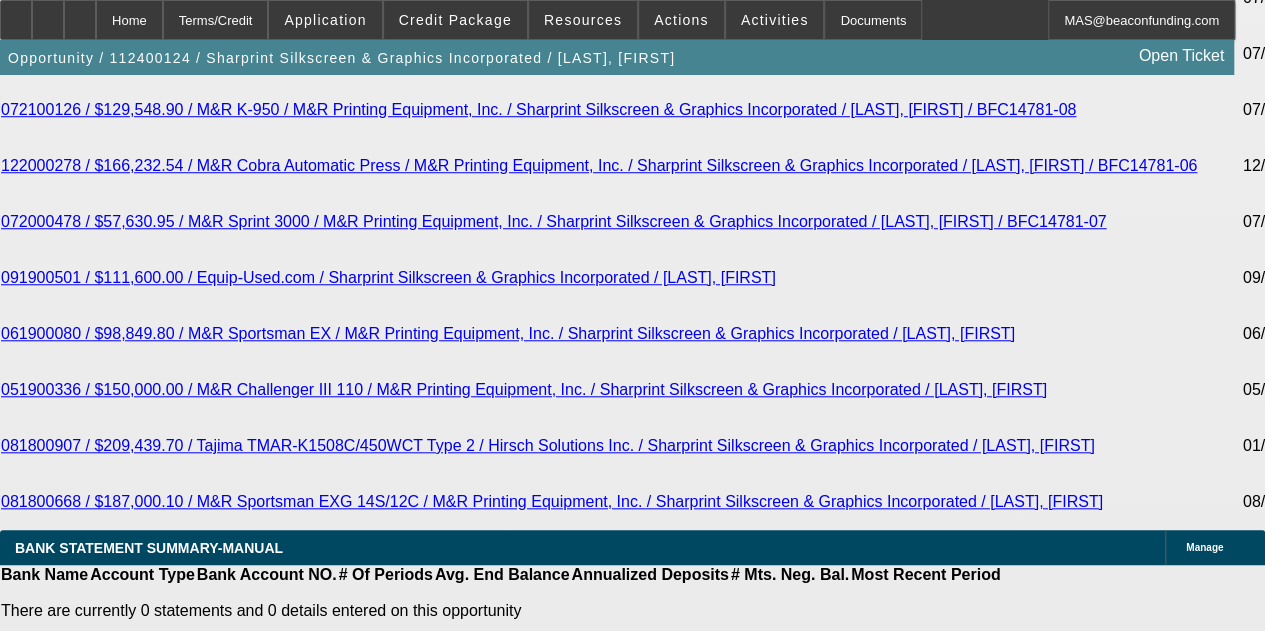 scroll, scrollTop: 4510, scrollLeft: 0, axis: vertical 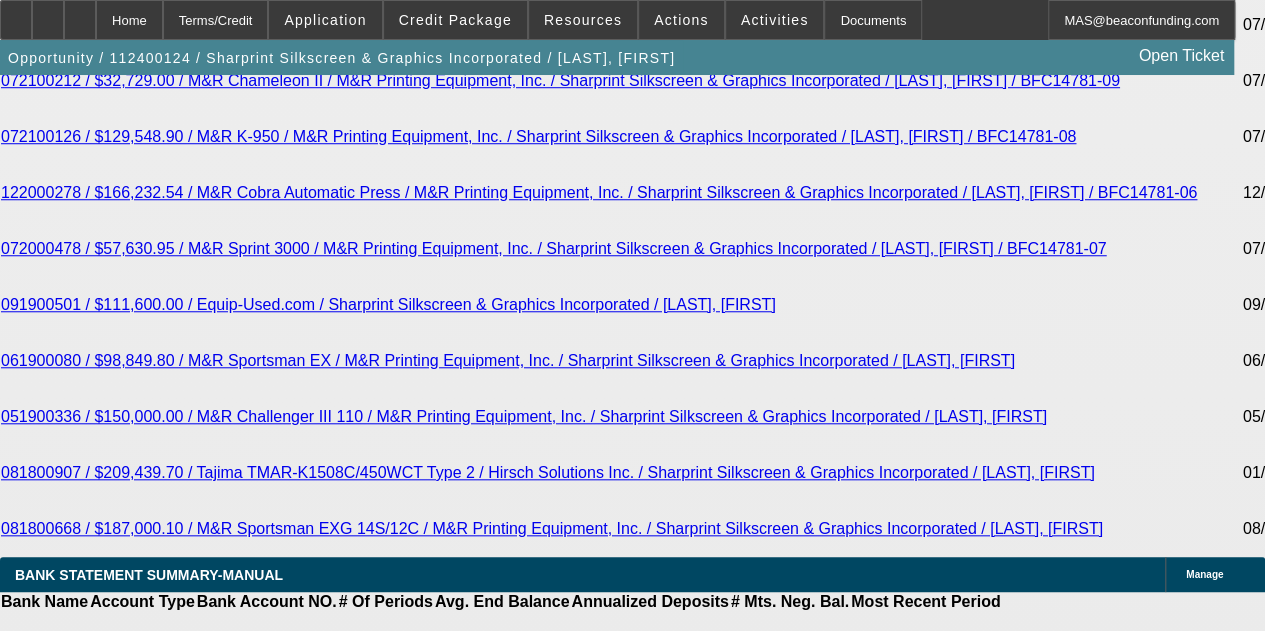 click on "Mitsubishi HC Capital America" at bounding box center [378, 2486] 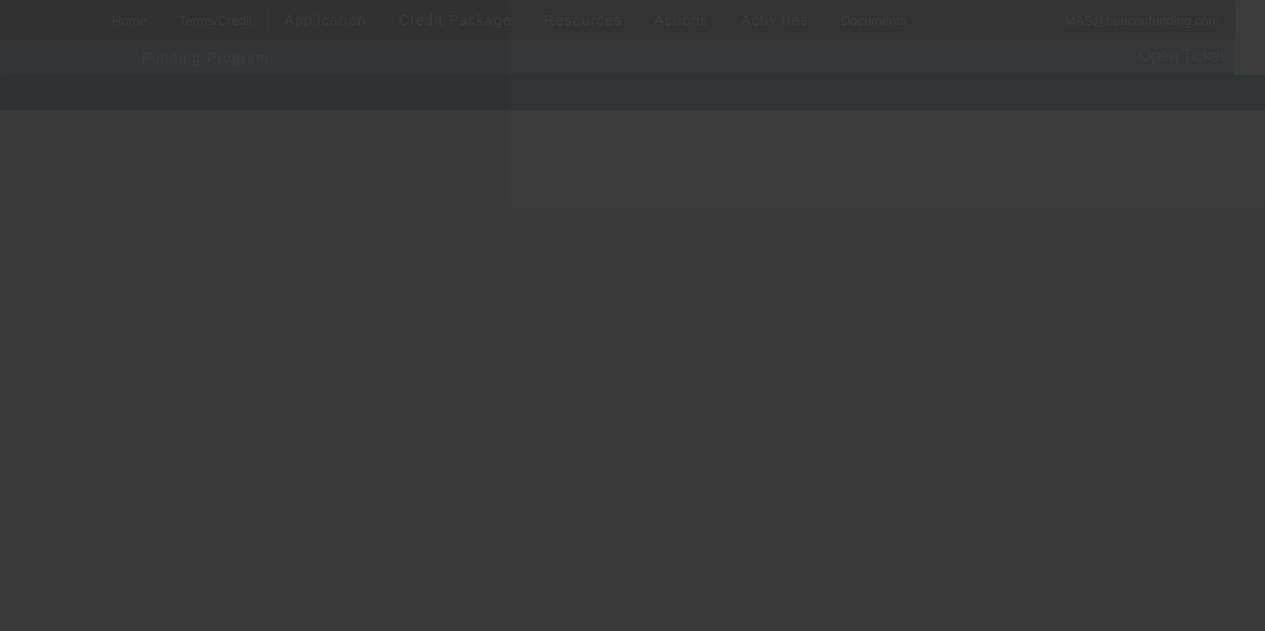scroll, scrollTop: 0, scrollLeft: 0, axis: both 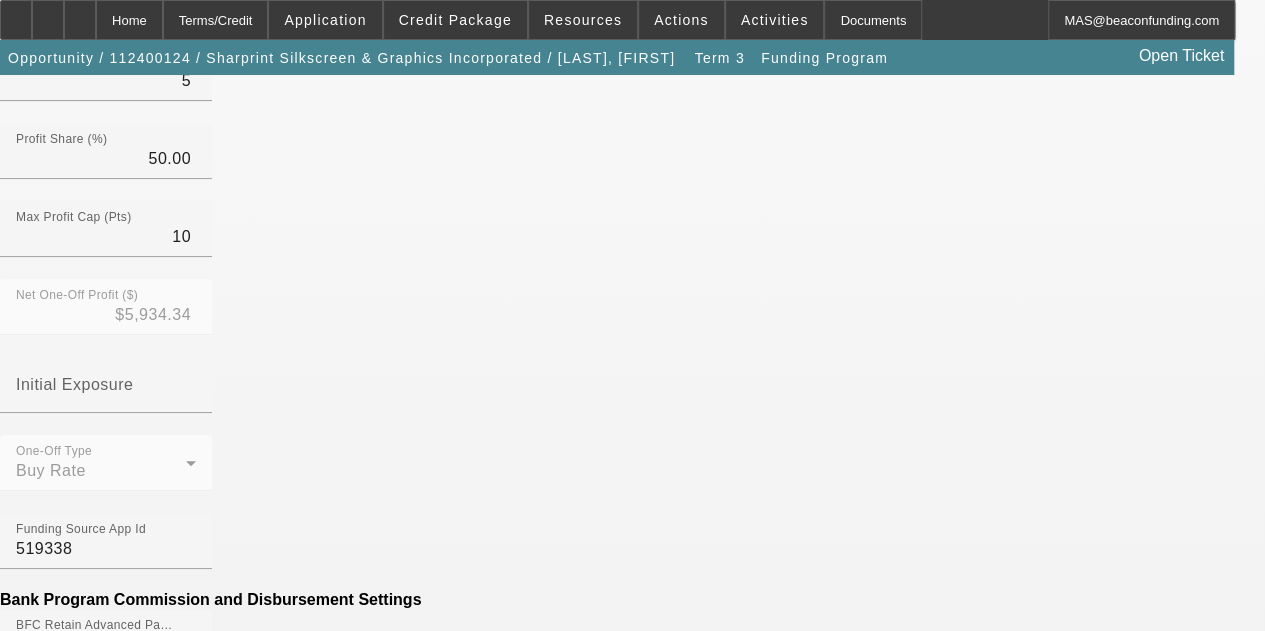 click on "Generate Disbursement Sheet" at bounding box center (632, 1810) 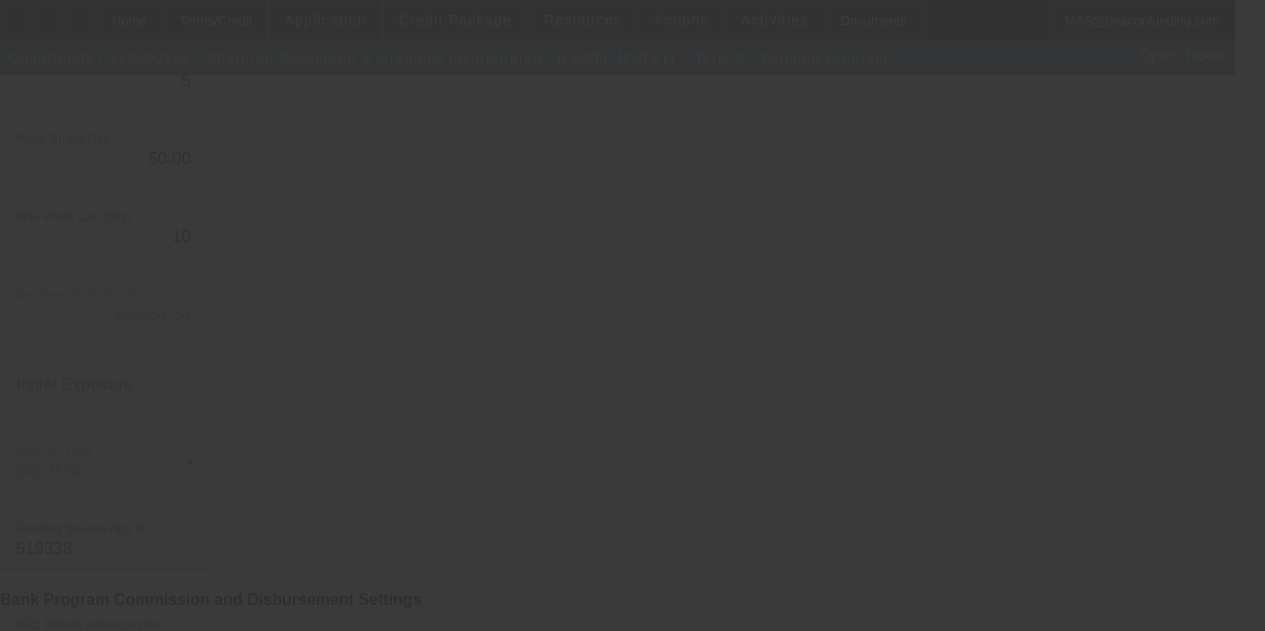 click at bounding box center (632, 315) 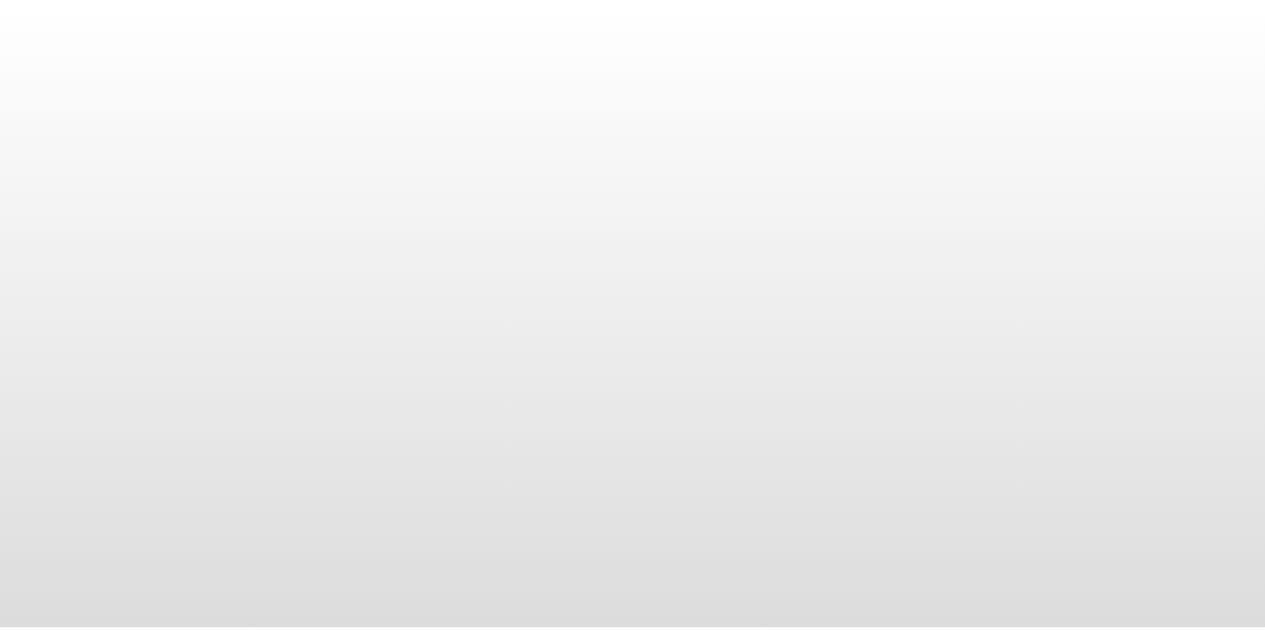 scroll, scrollTop: 0, scrollLeft: 0, axis: both 